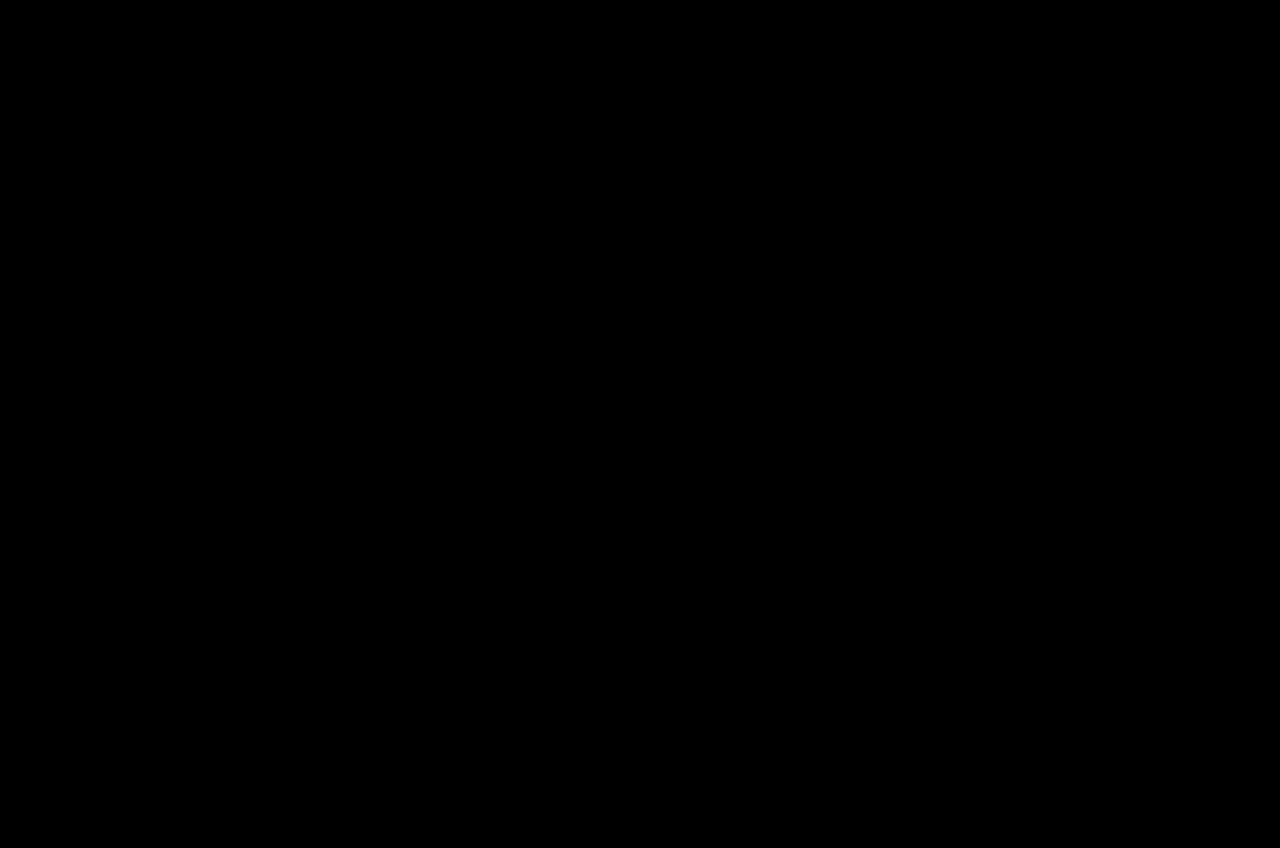 scroll, scrollTop: 0, scrollLeft: 0, axis: both 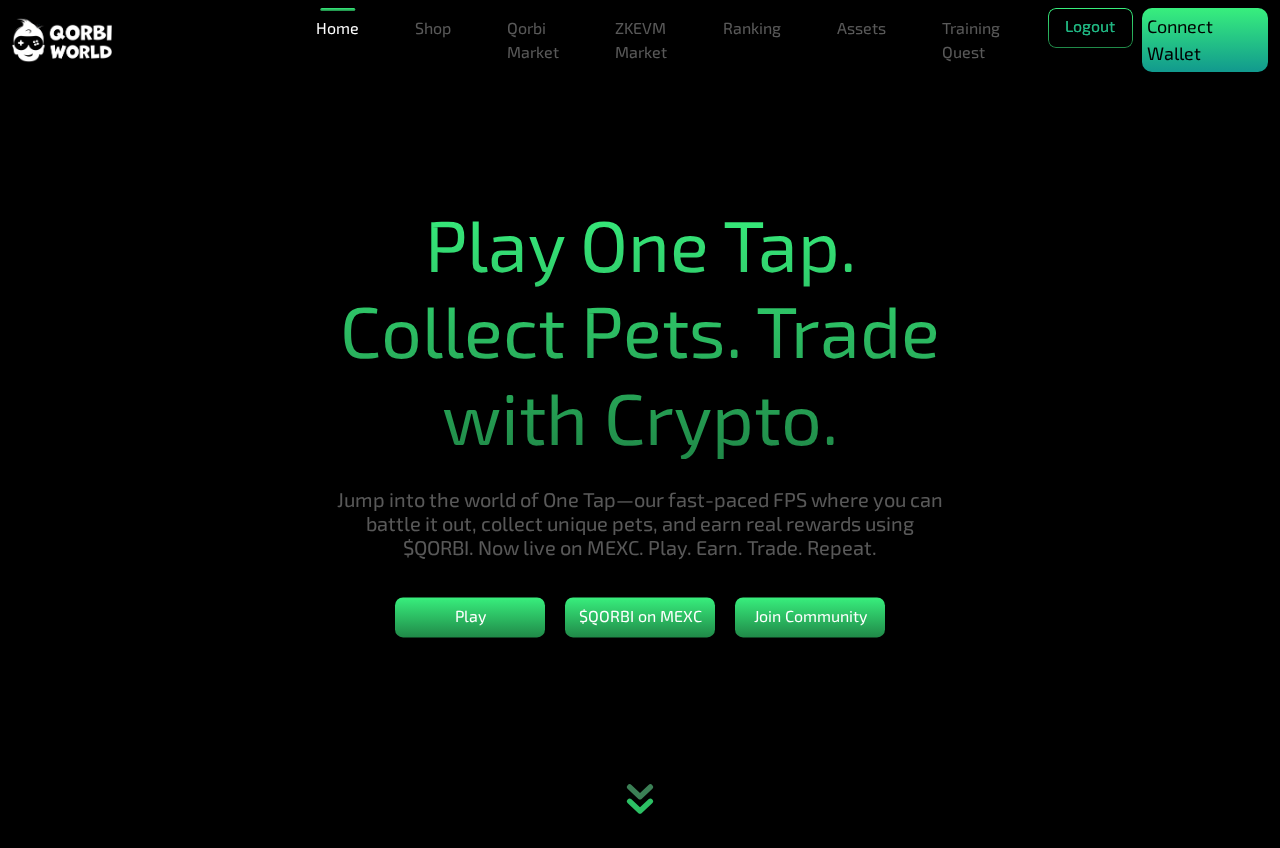 click on "Connect Wallet" at bounding box center [1205, 40] 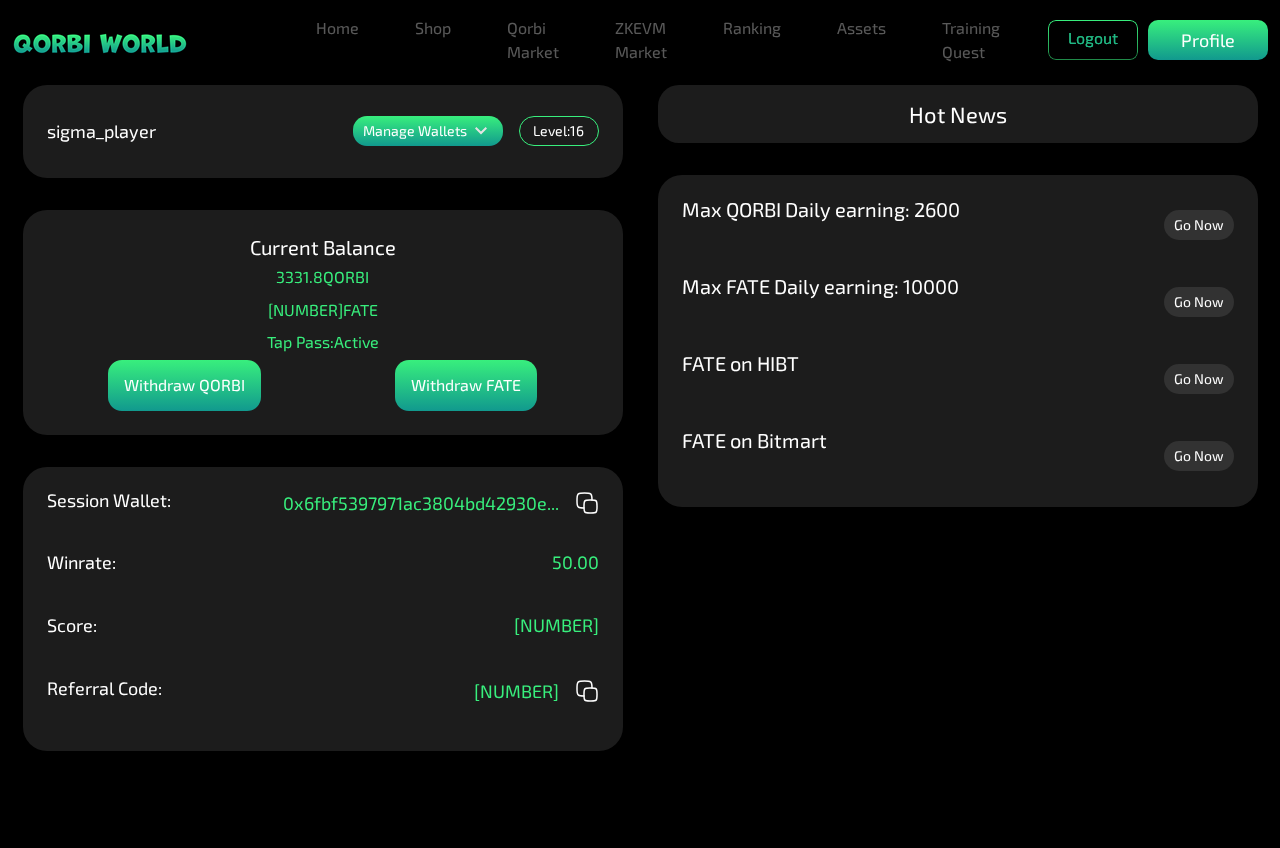 click on "606  FATE" at bounding box center (323, 310) 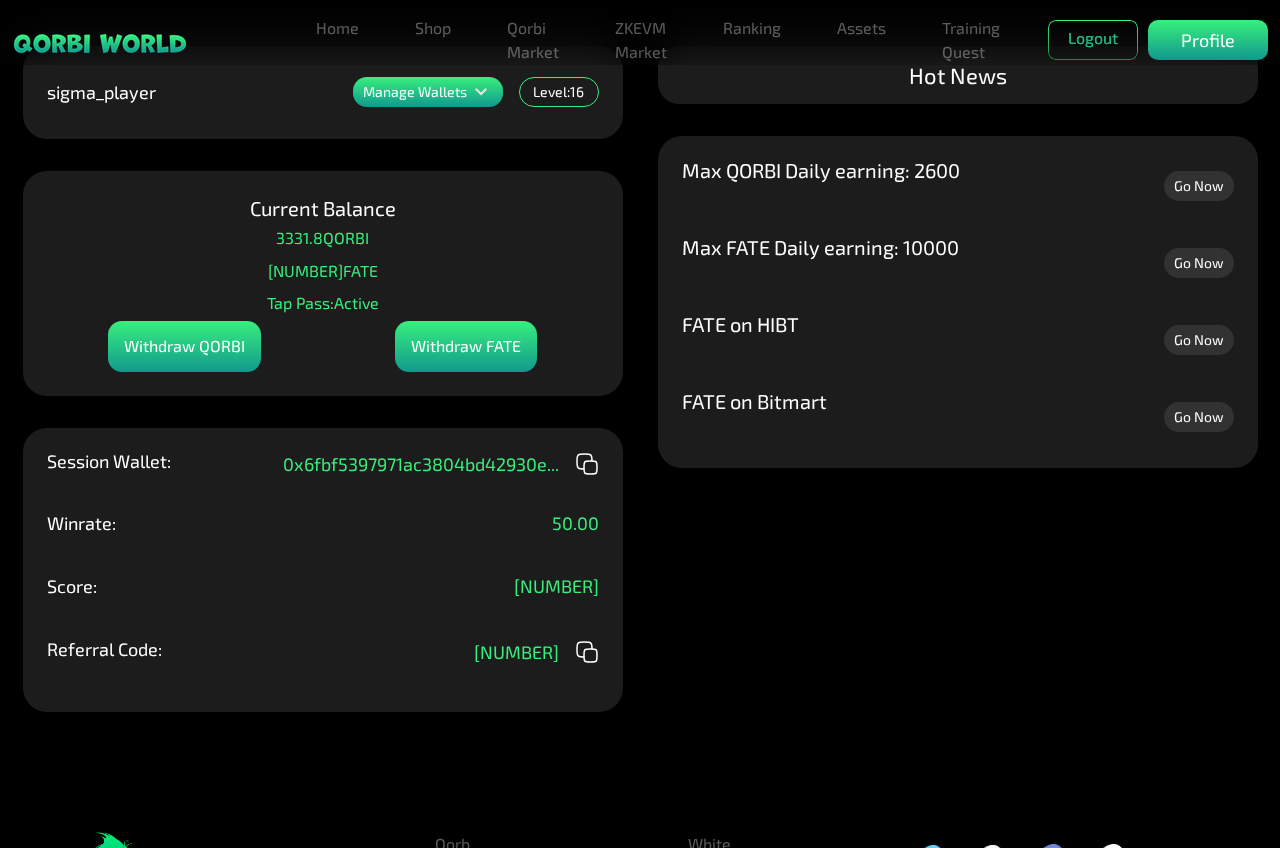 scroll, scrollTop: 176, scrollLeft: 0, axis: vertical 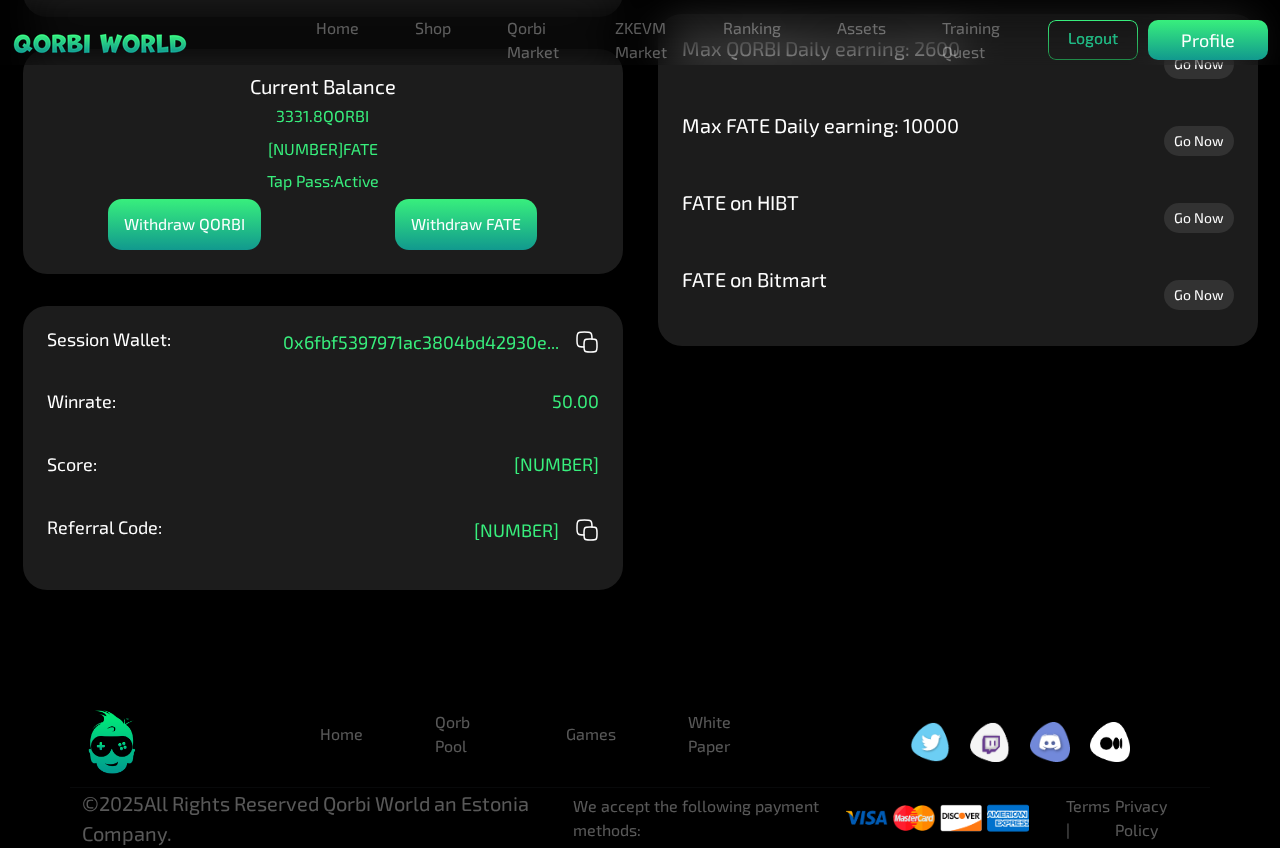 click at bounding box center (1050, 742) 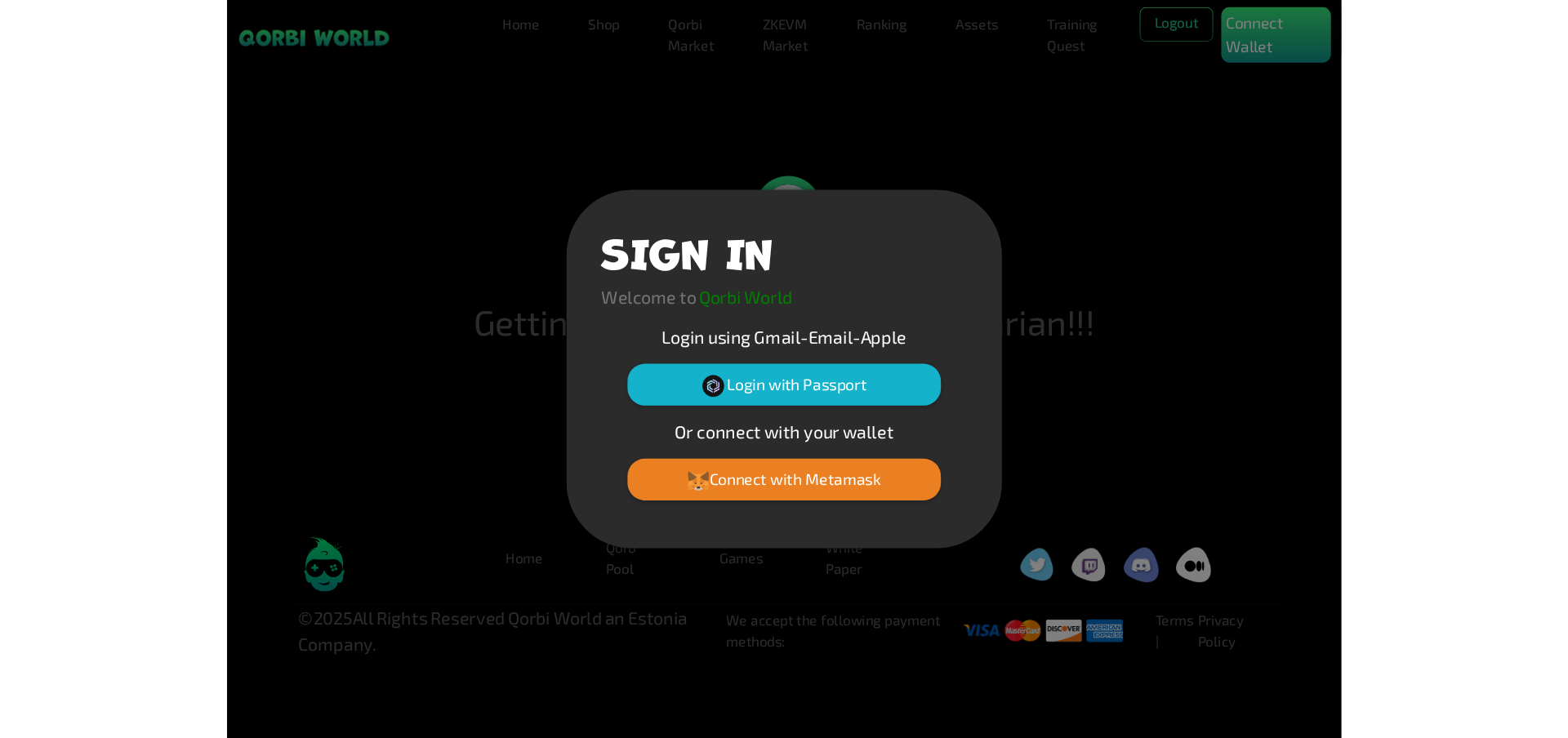 scroll, scrollTop: 0, scrollLeft: 0, axis: both 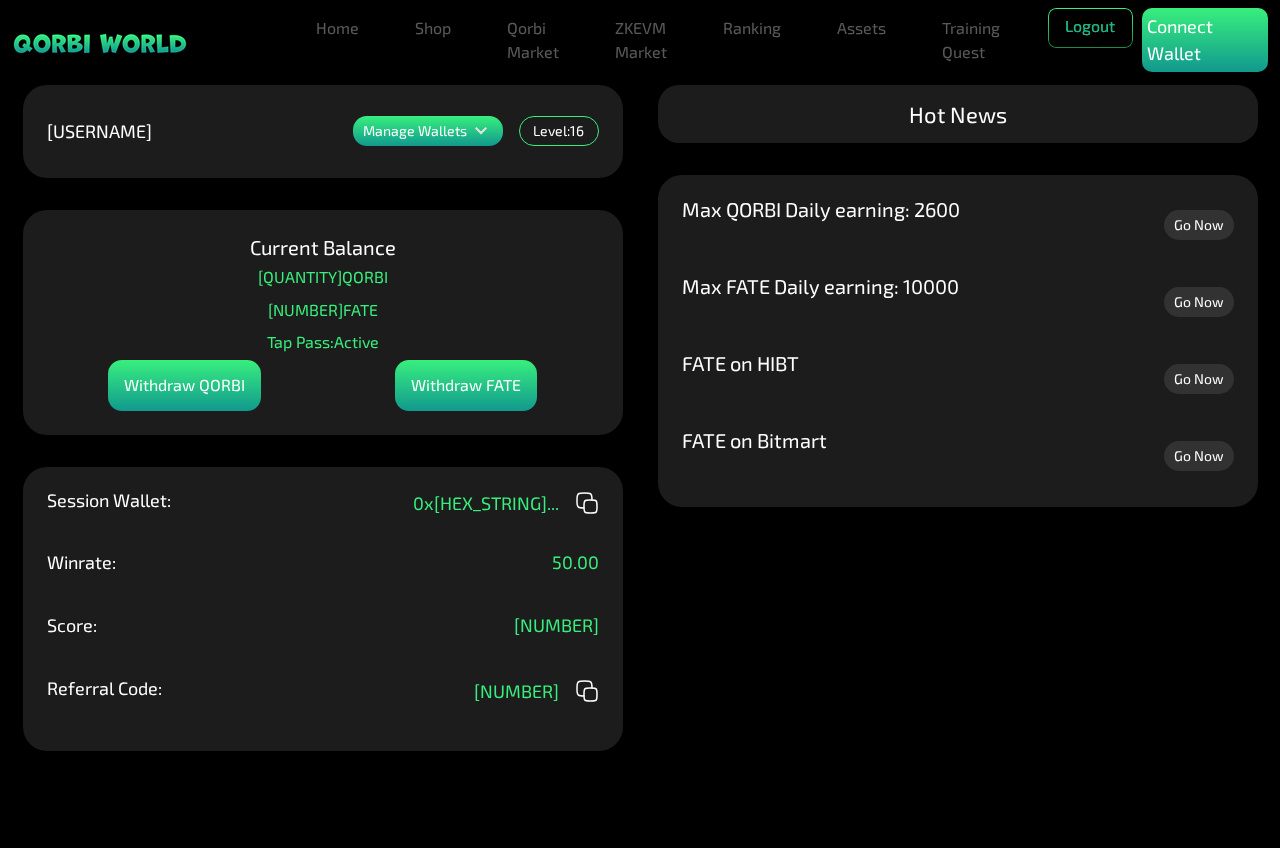 click on "Max FATE Daily earning: 10000" at bounding box center [820, 286] 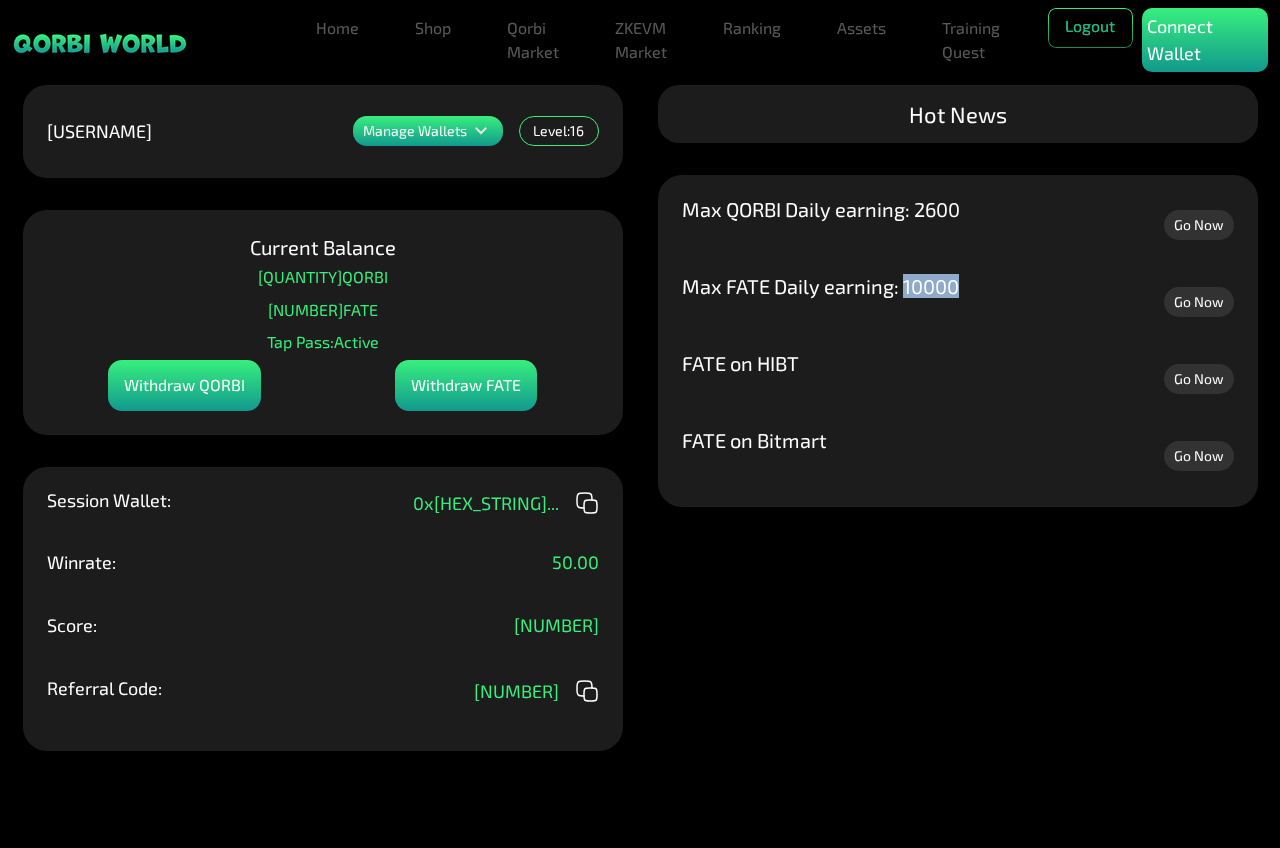 click on "Max FATE Daily earning: 10000" at bounding box center [820, 286] 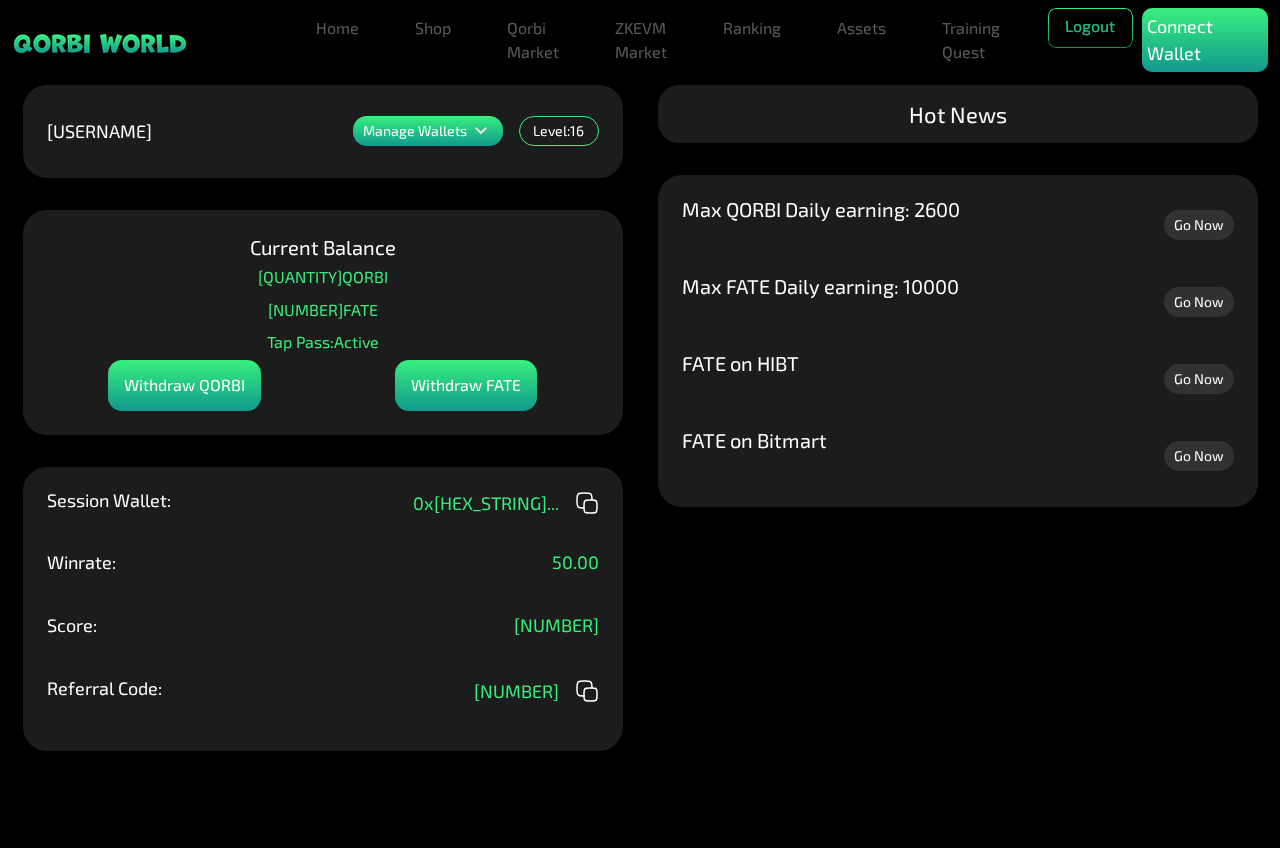 click on "Max FATE Daily earning: 10000" at bounding box center (820, 286) 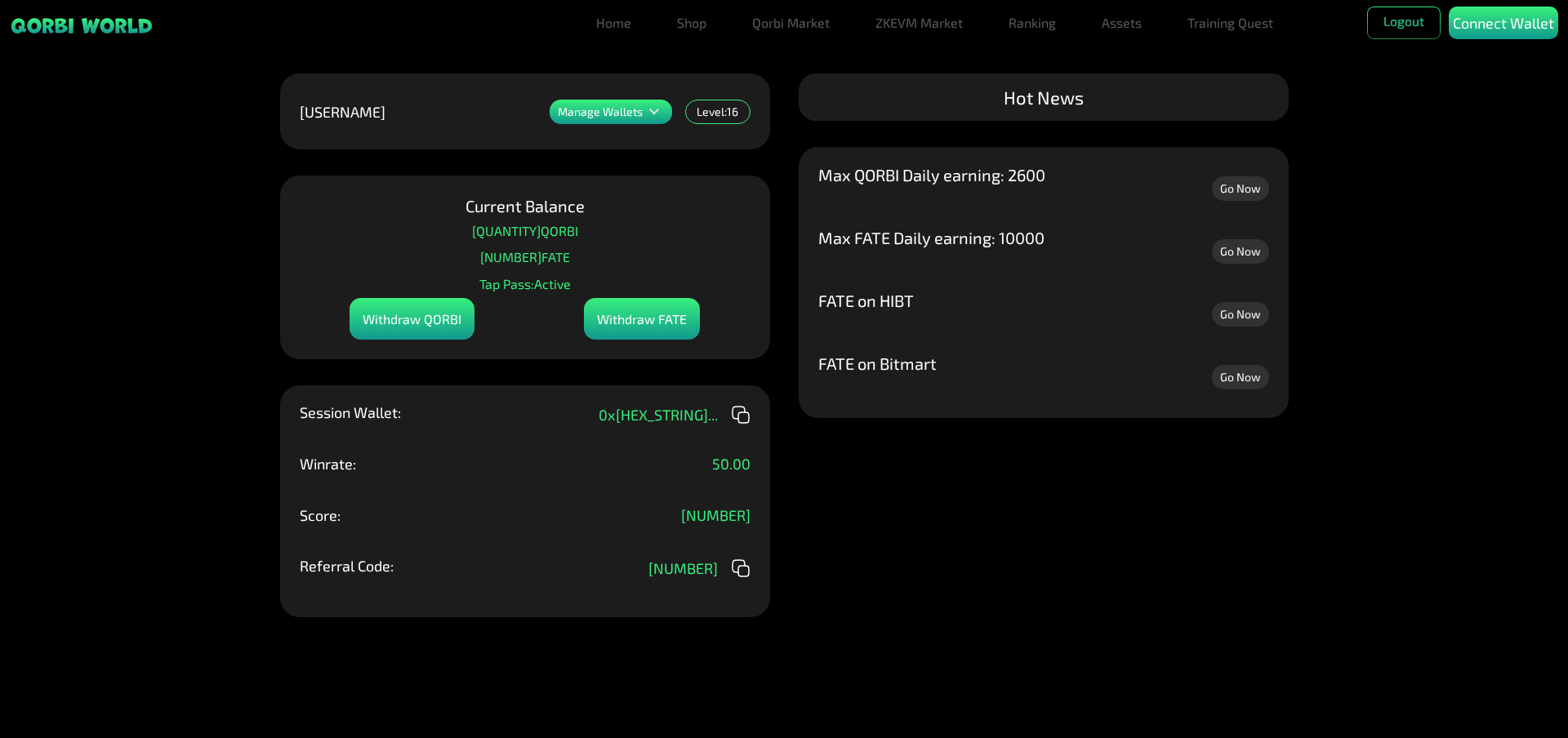 click on "FATE on Bitmart Go Now FATE on HIBT Go Now Max FATE Daily earning: 10000 Go Now Max QORBI Daily earning: 2600 Go Now" at bounding box center (1044, 282) 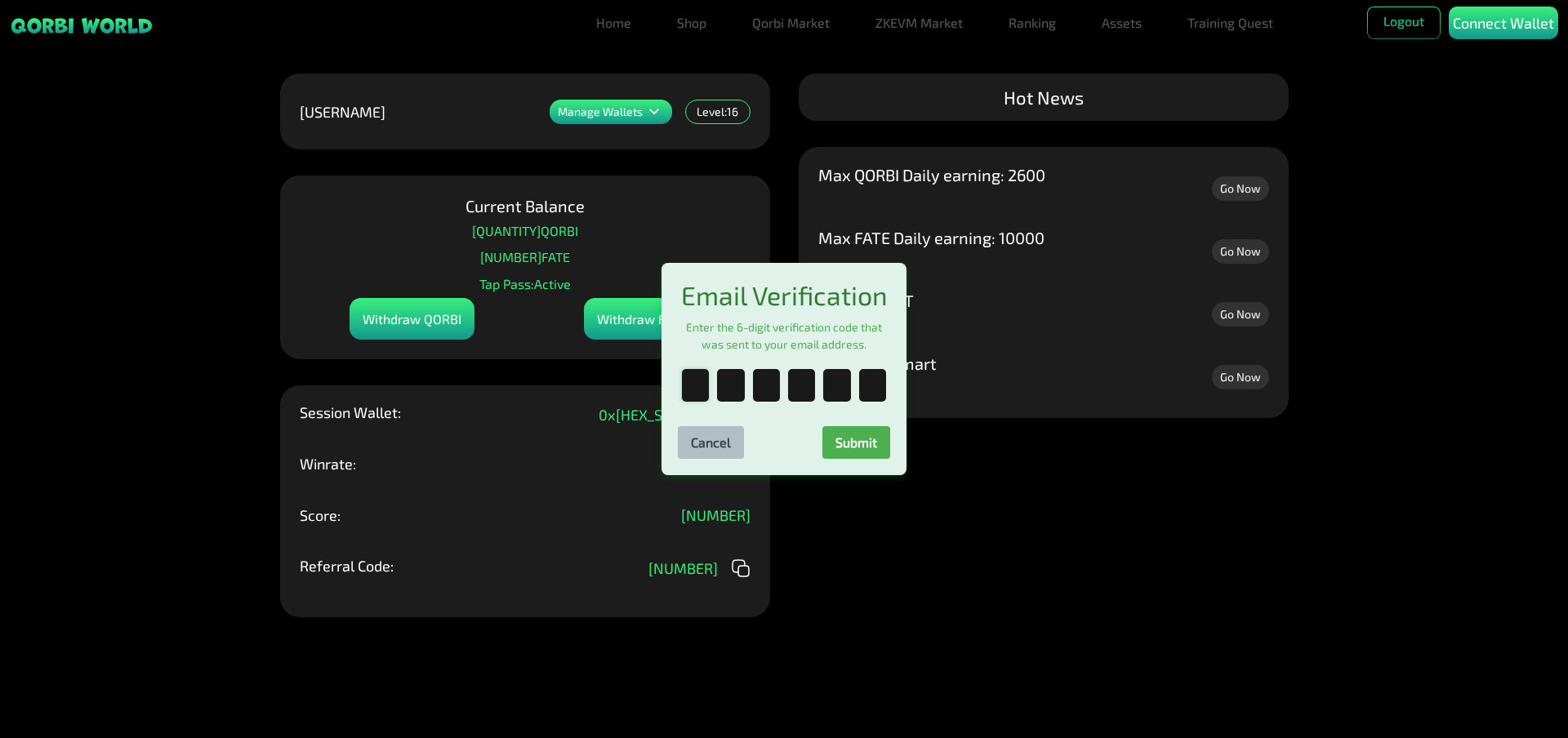 click at bounding box center [695, 385] 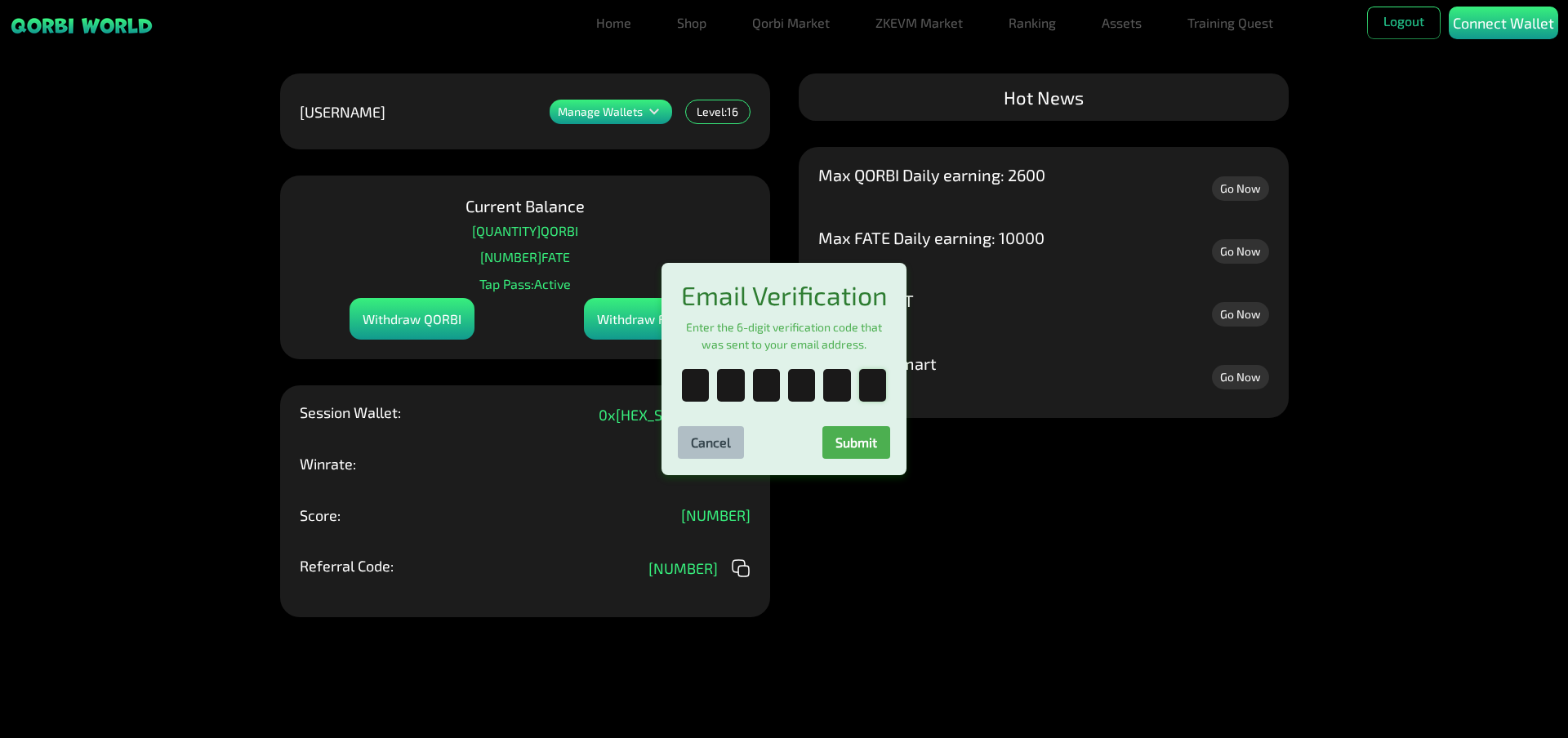 paste on "*" 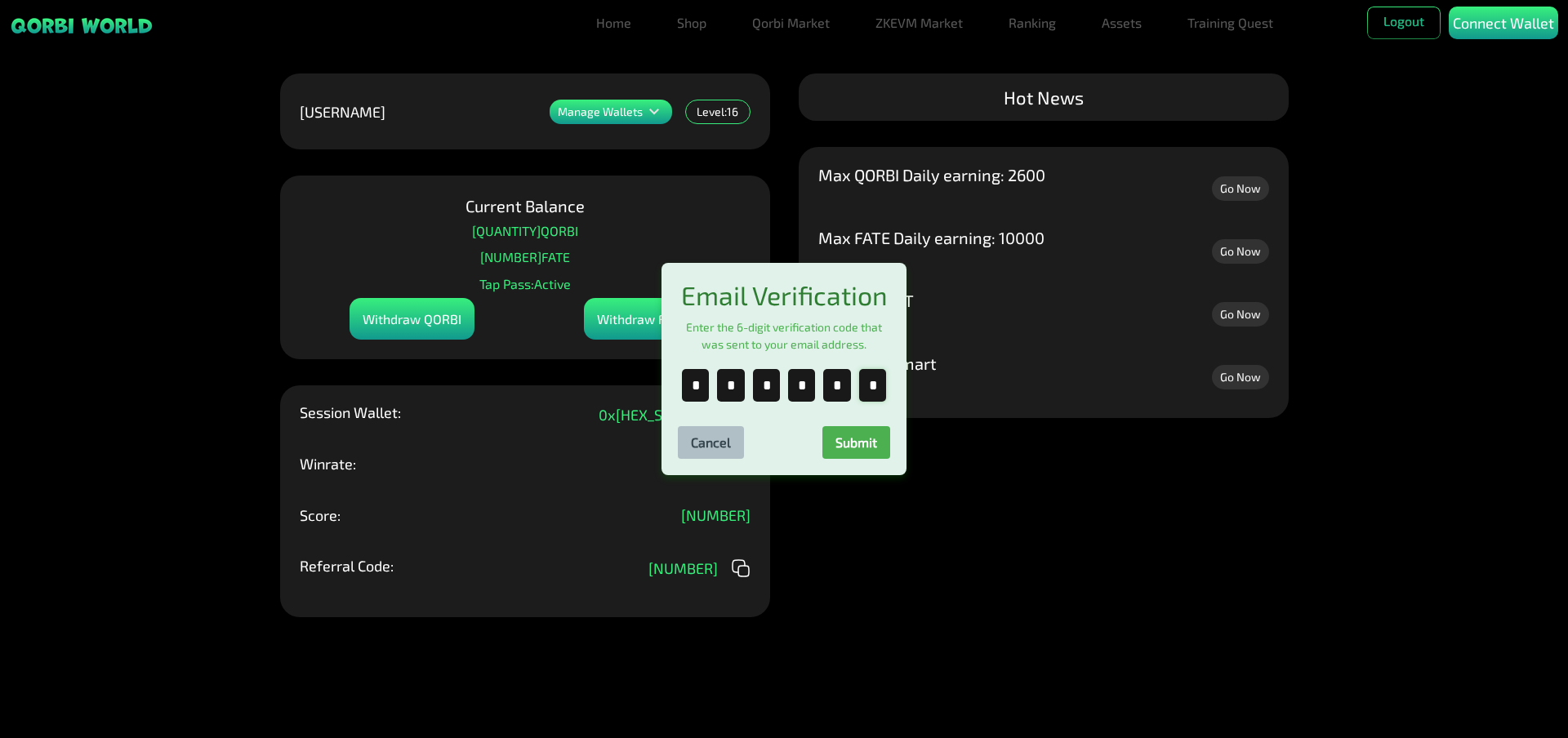 scroll, scrollTop: 0, scrollLeft: 1, axis: horizontal 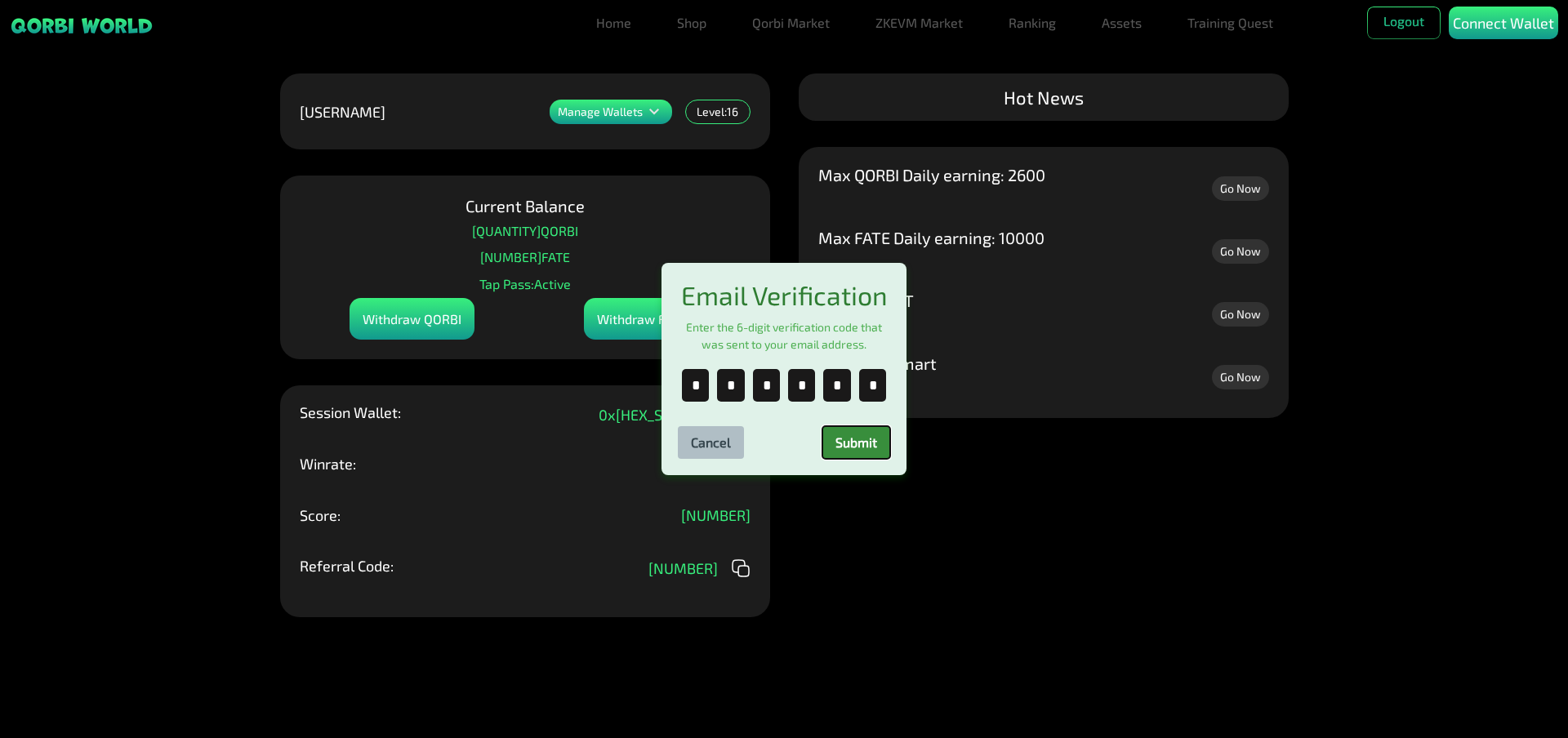 click on "Submit" at bounding box center (856, 442) 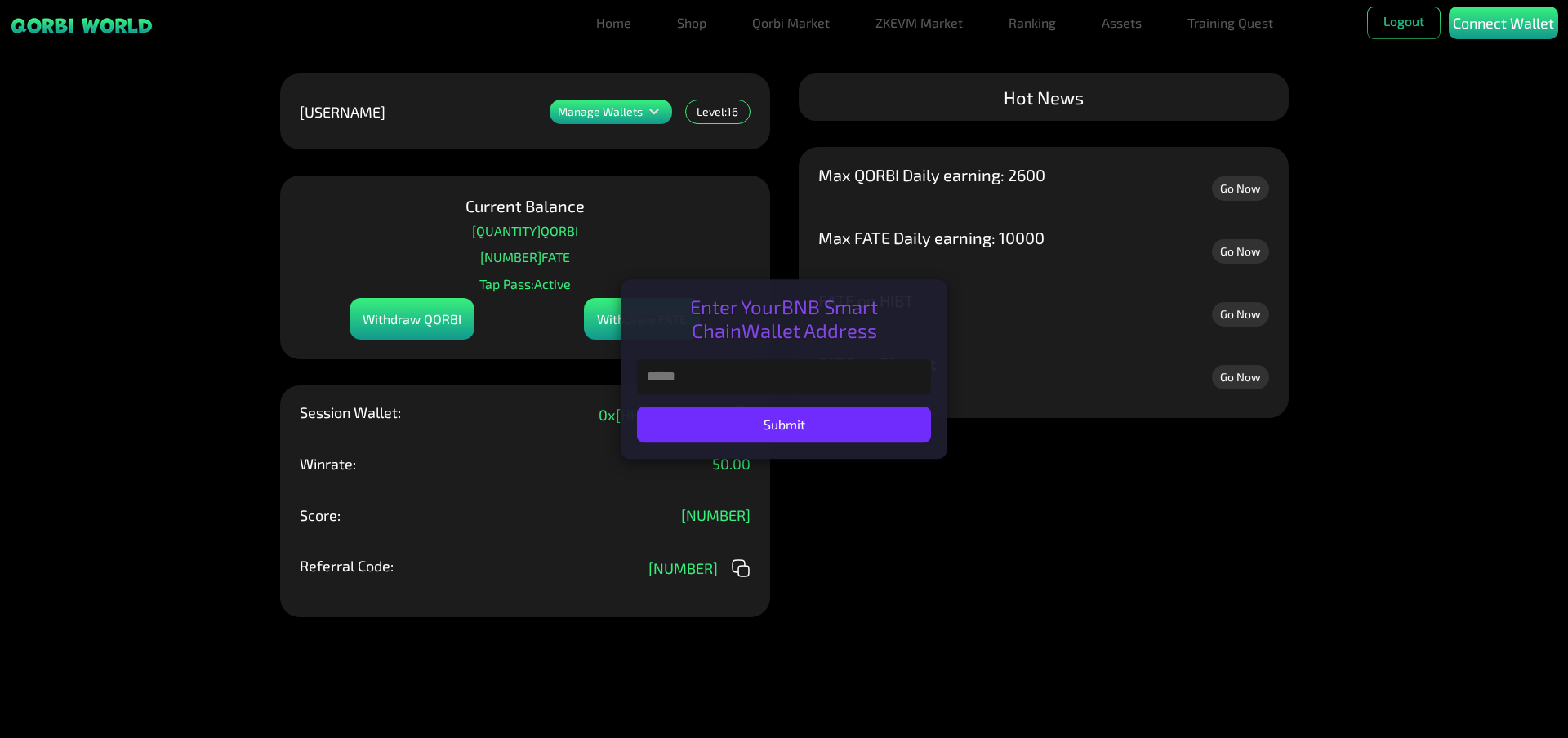 click at bounding box center (784, 376) 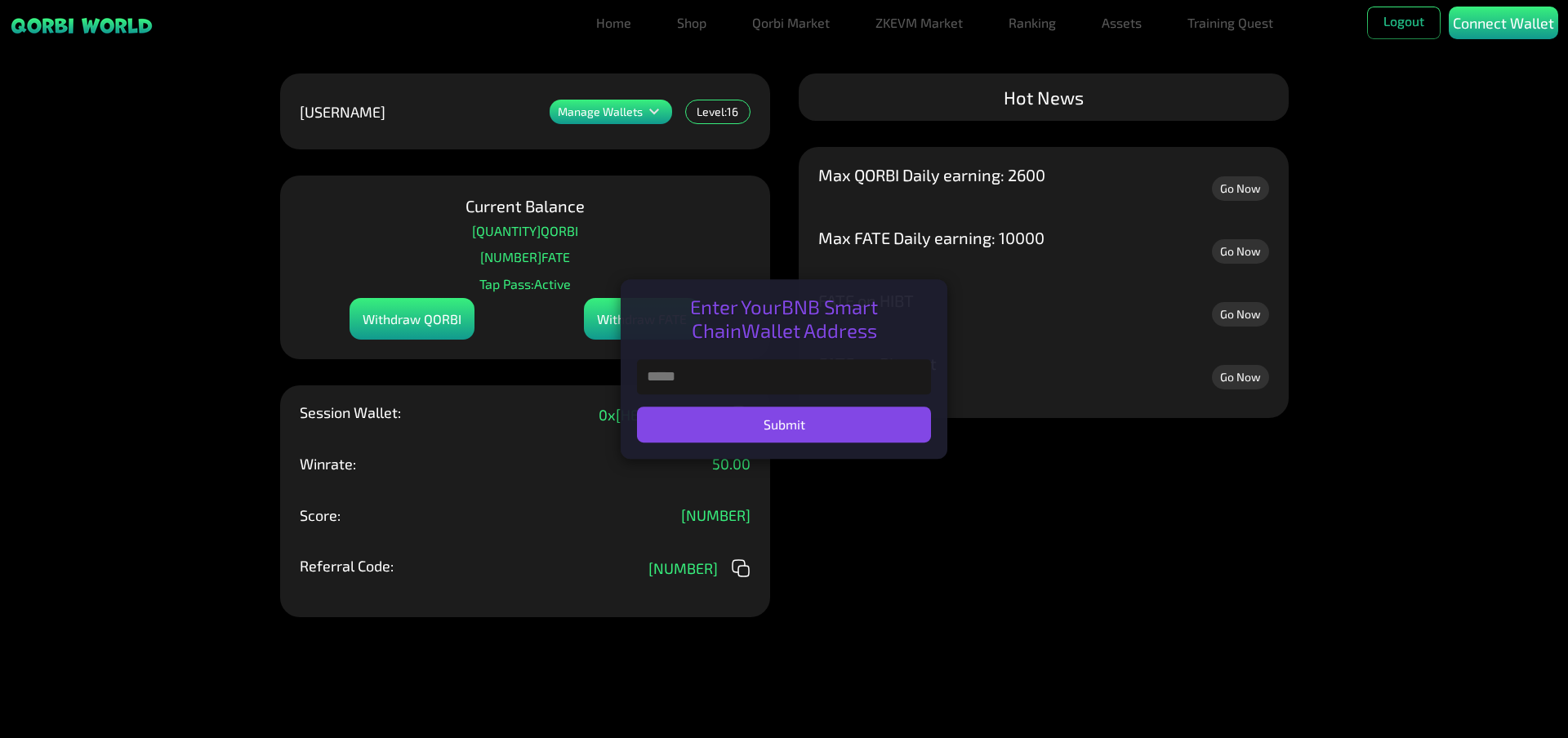 paste on "**********" 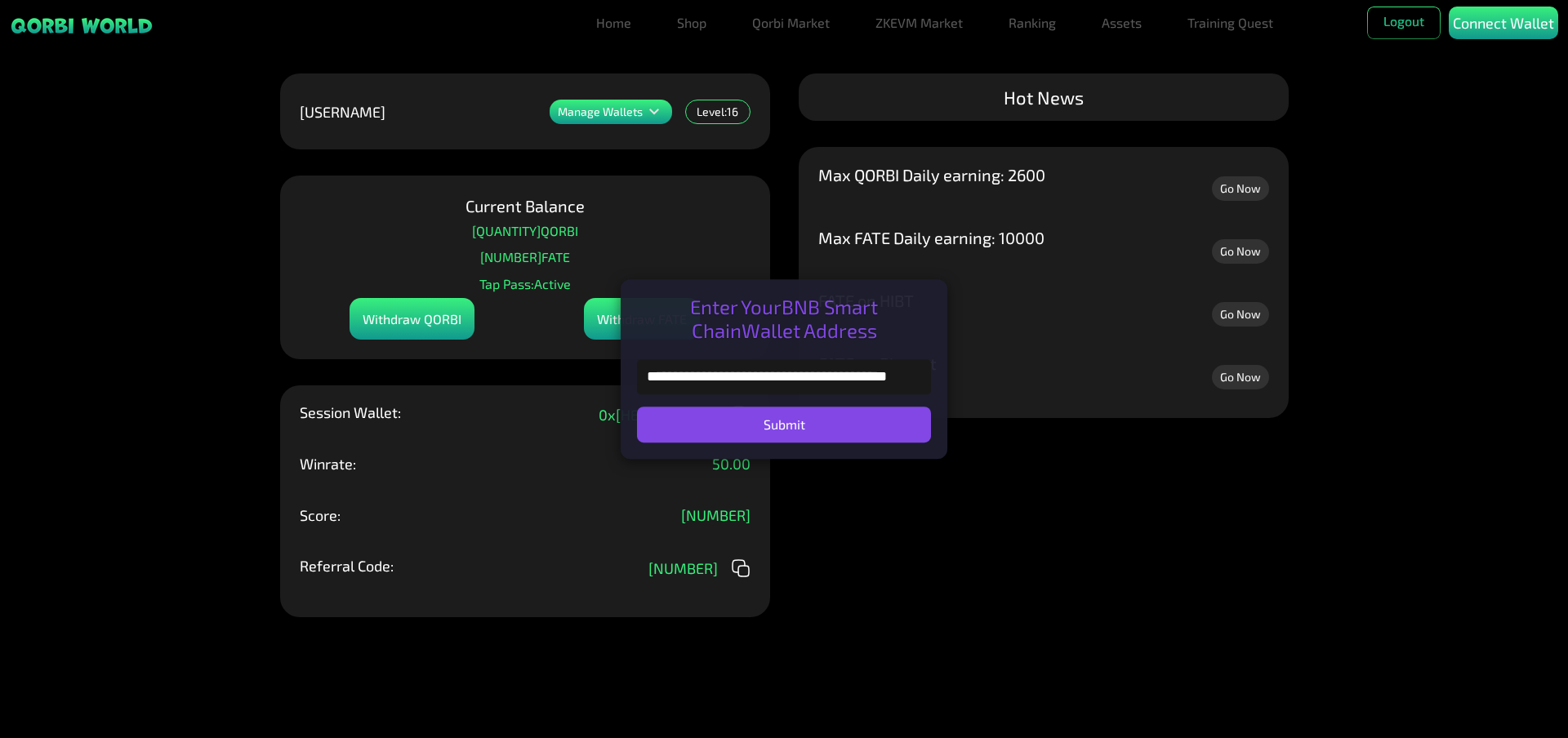 scroll, scrollTop: 0, scrollLeft: 68, axis: horizontal 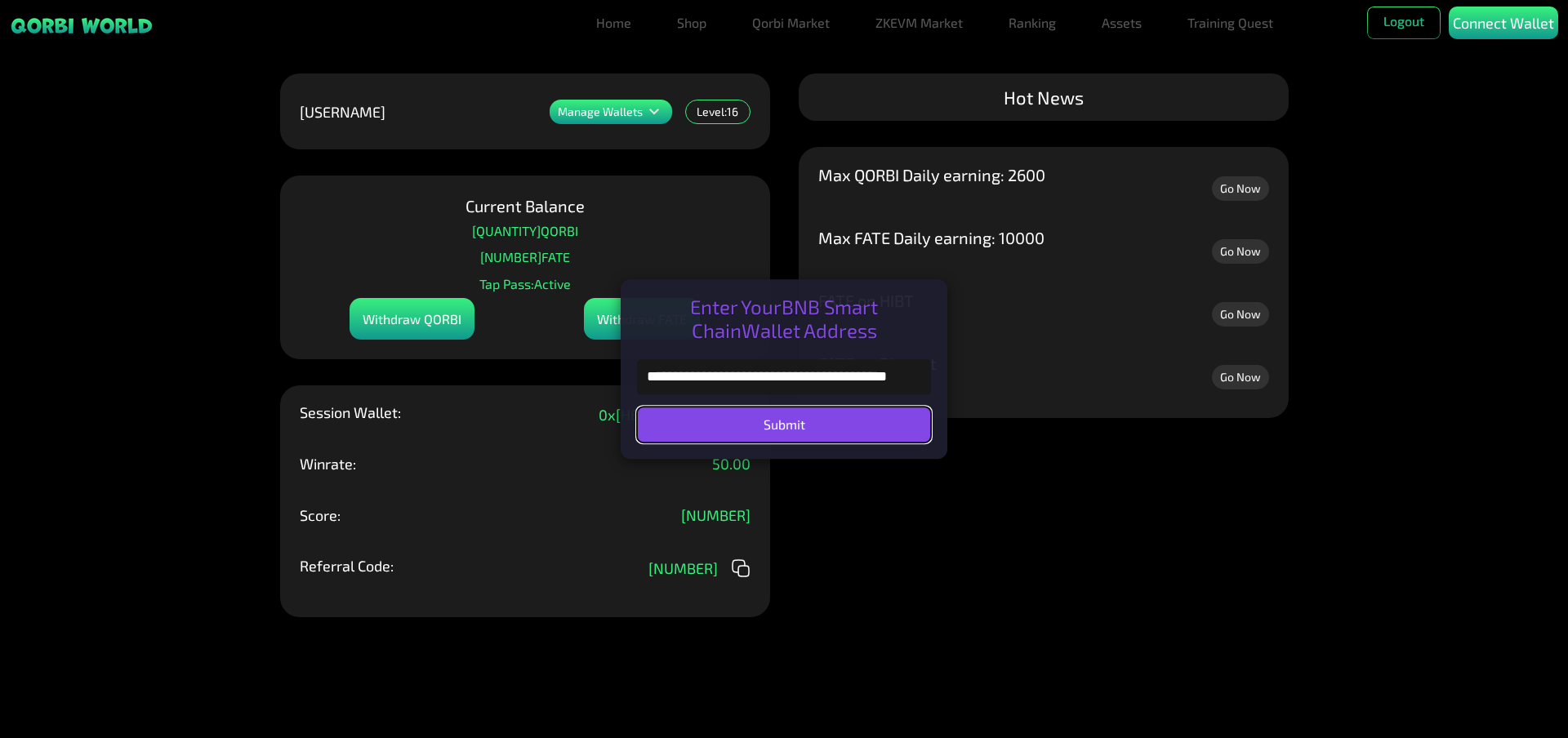 click on "Submit" at bounding box center (784, 425) 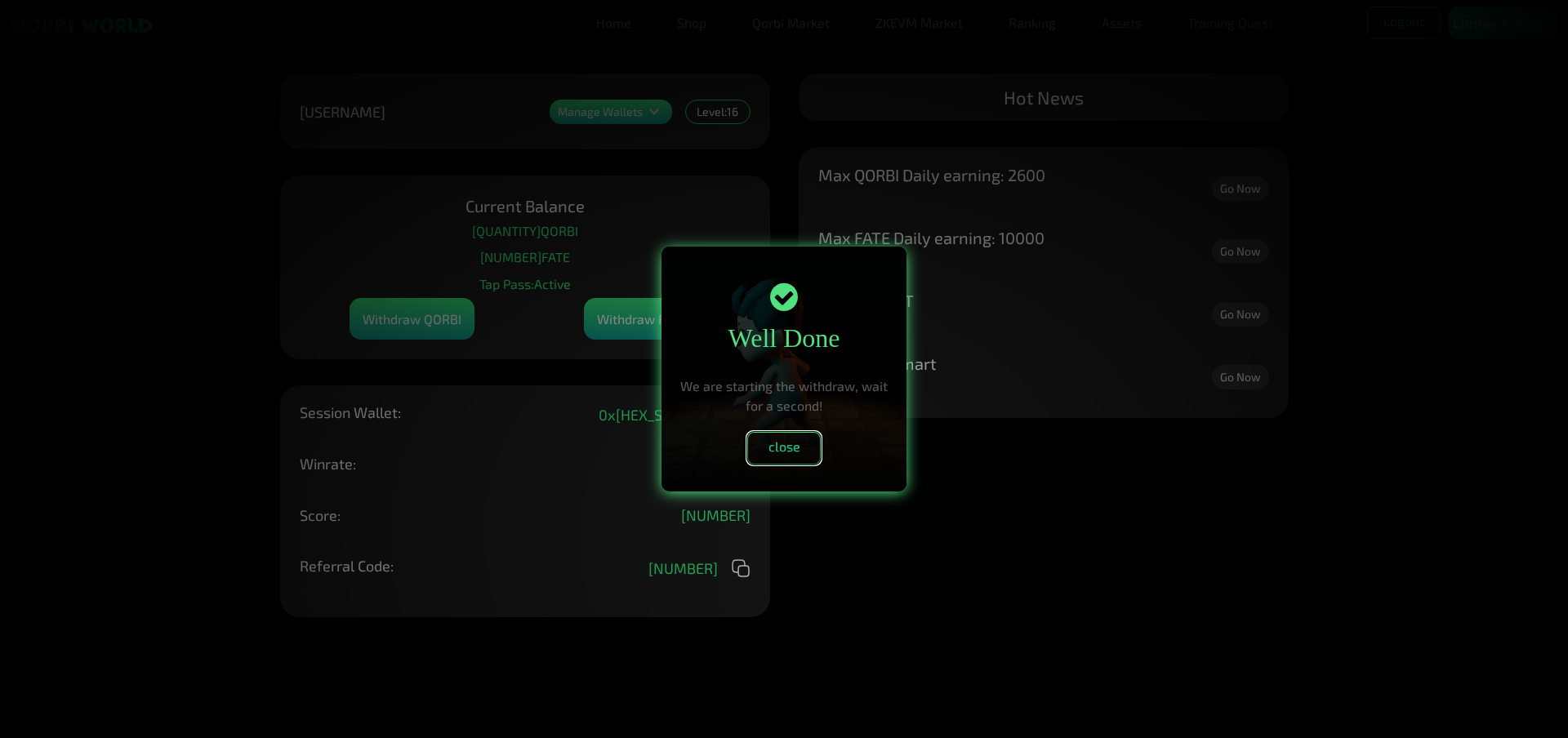 click on "close" at bounding box center [784, 448] 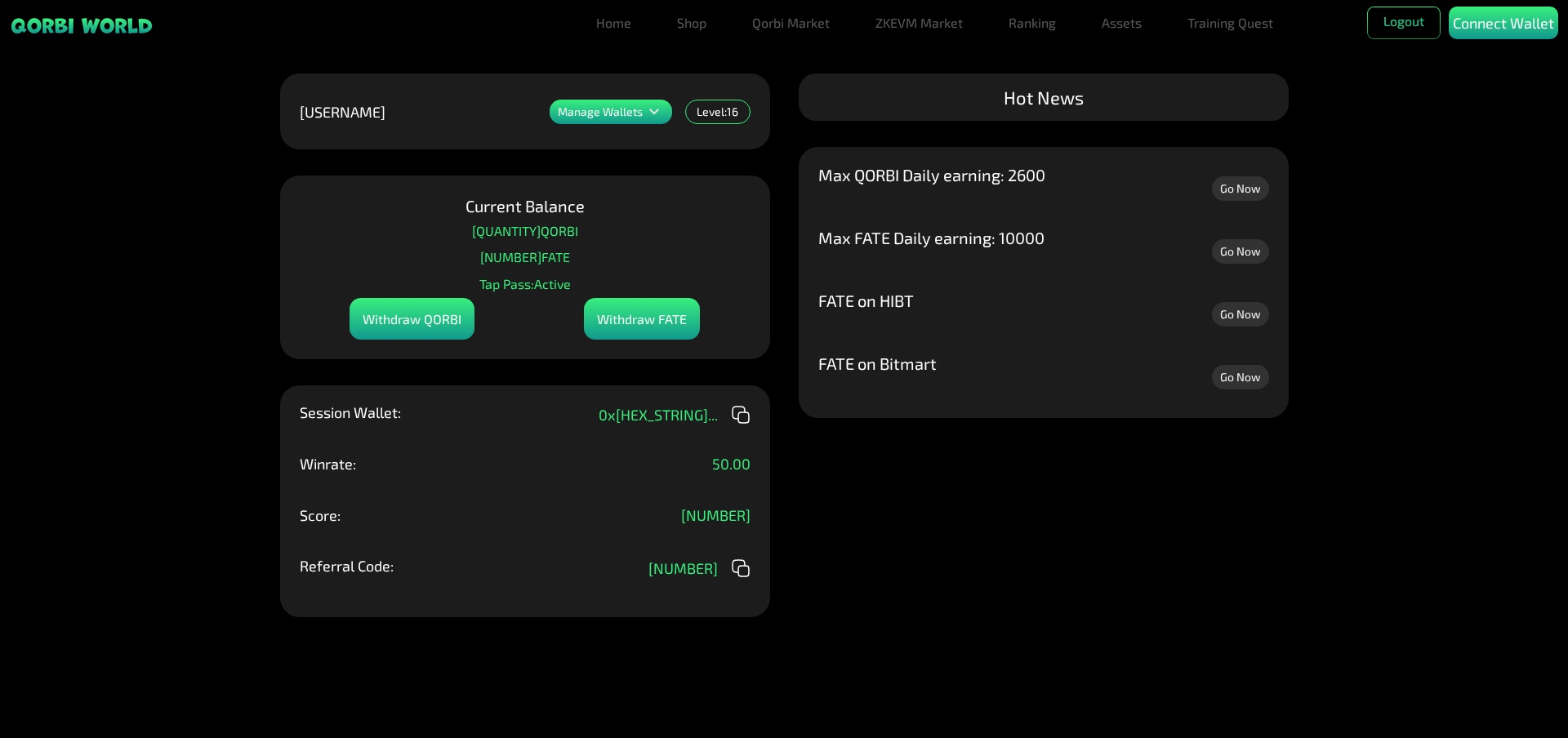 click on "Withdraw QORBI" at bounding box center (412, 318) 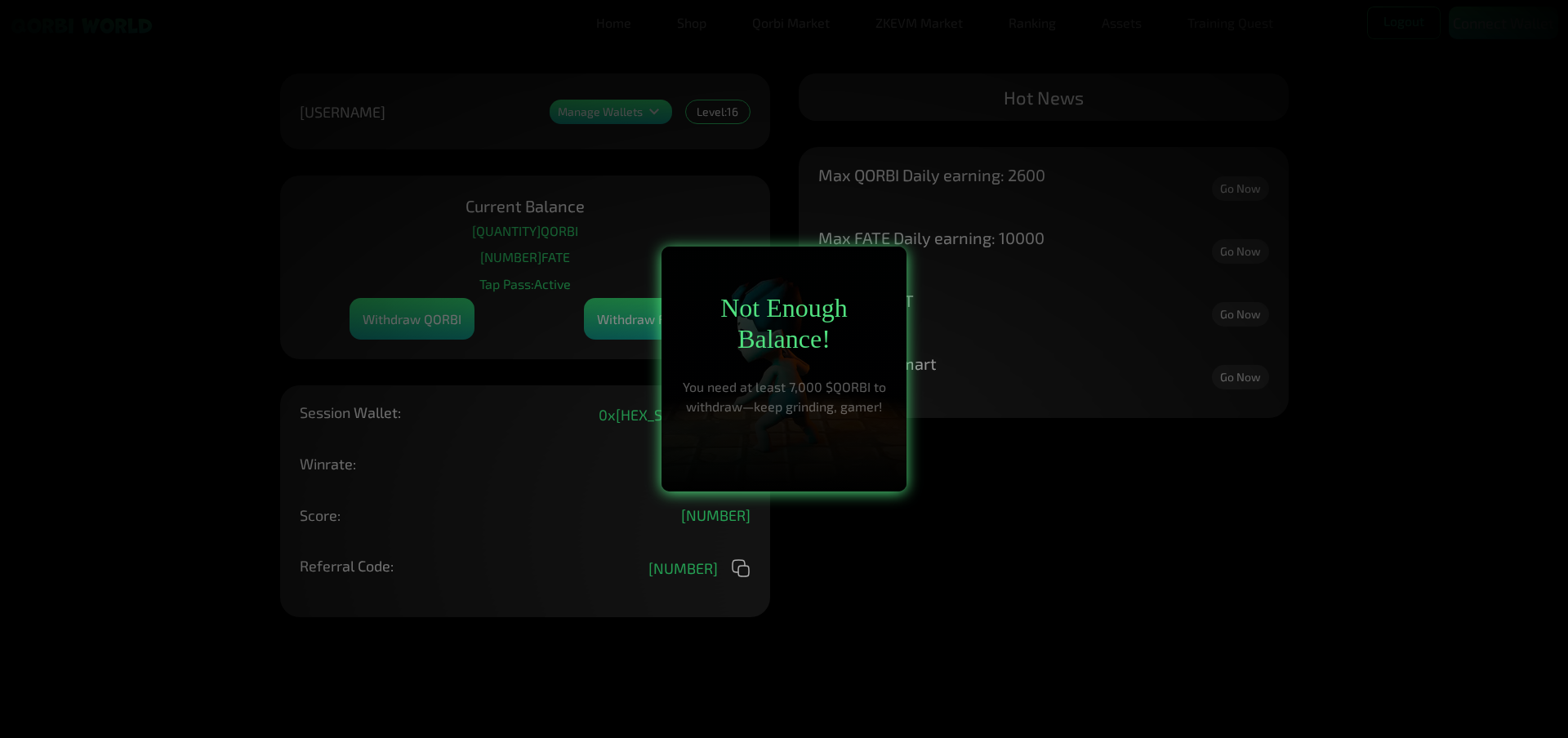 click at bounding box center [784, 369] 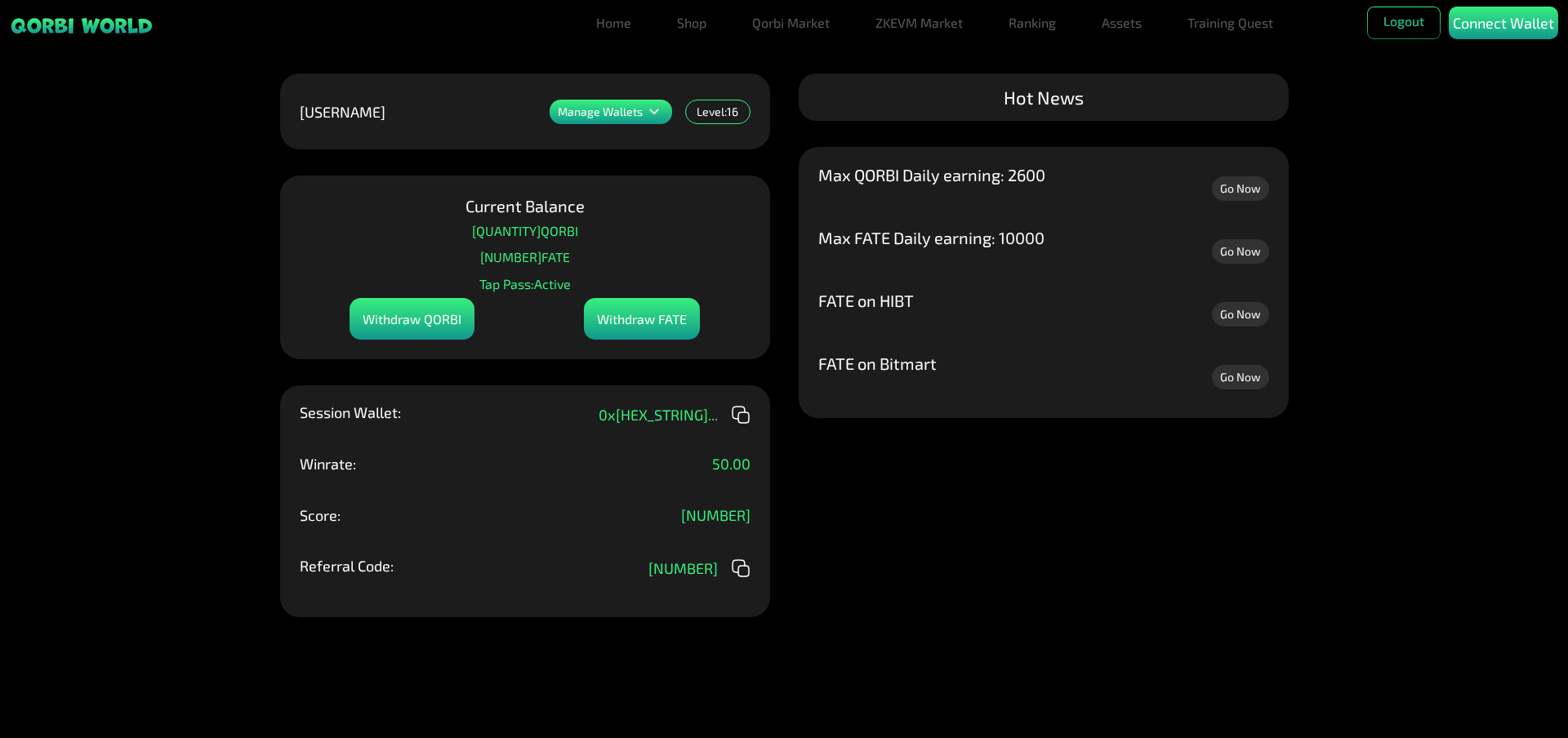 click on "3331.8  QORBI" at bounding box center (525, 231) 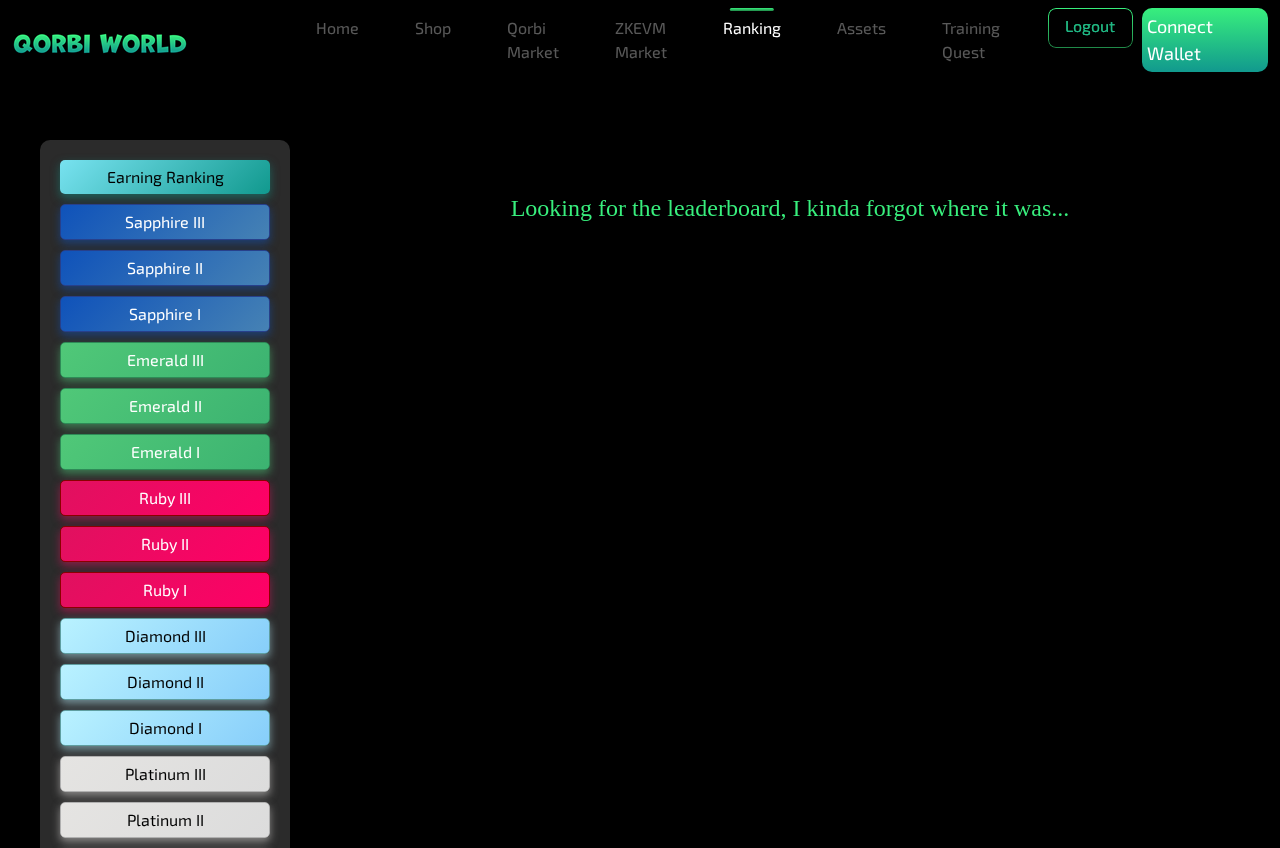 scroll, scrollTop: 0, scrollLeft: 0, axis: both 